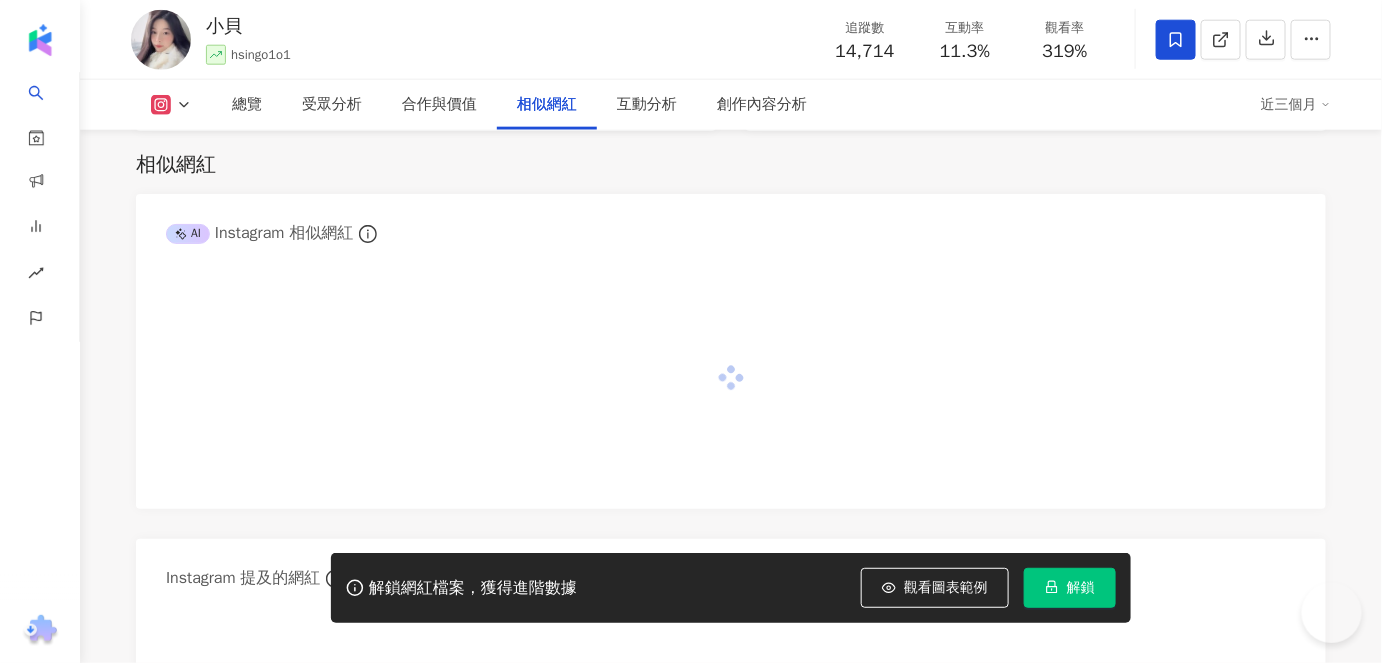 scroll, scrollTop: 3275, scrollLeft: 0, axis: vertical 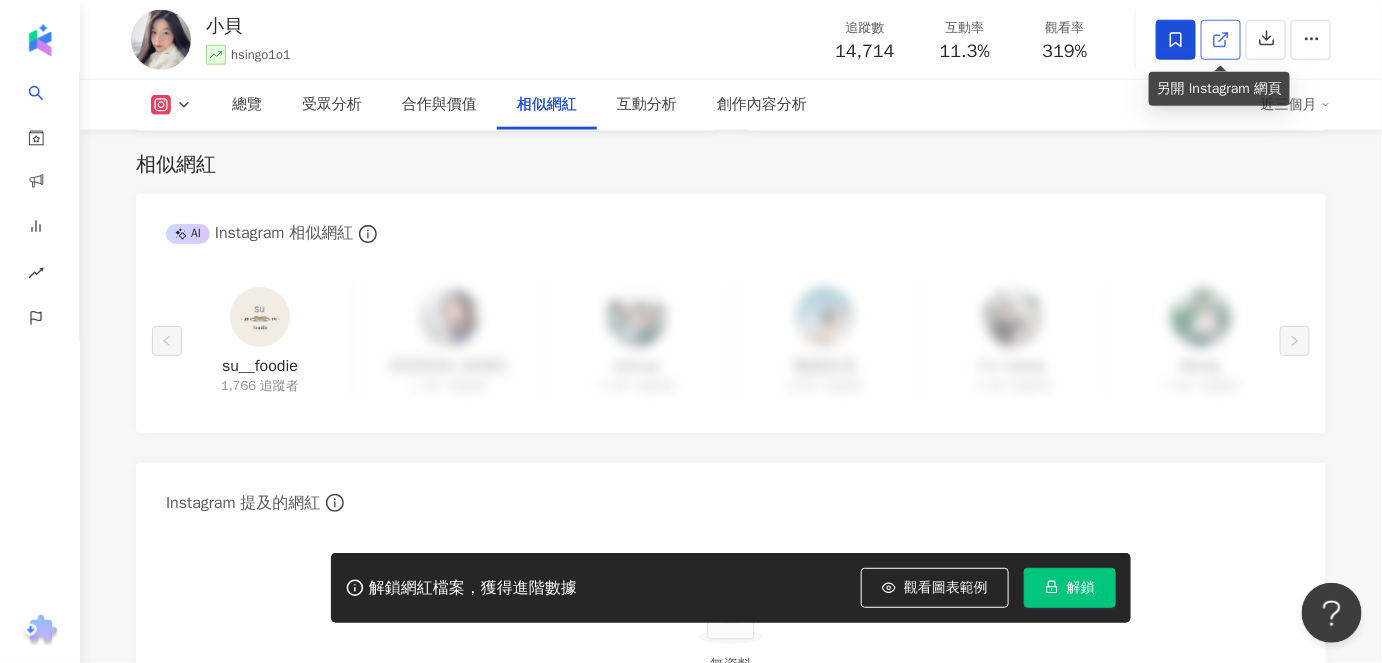 click at bounding box center [1221, 40] 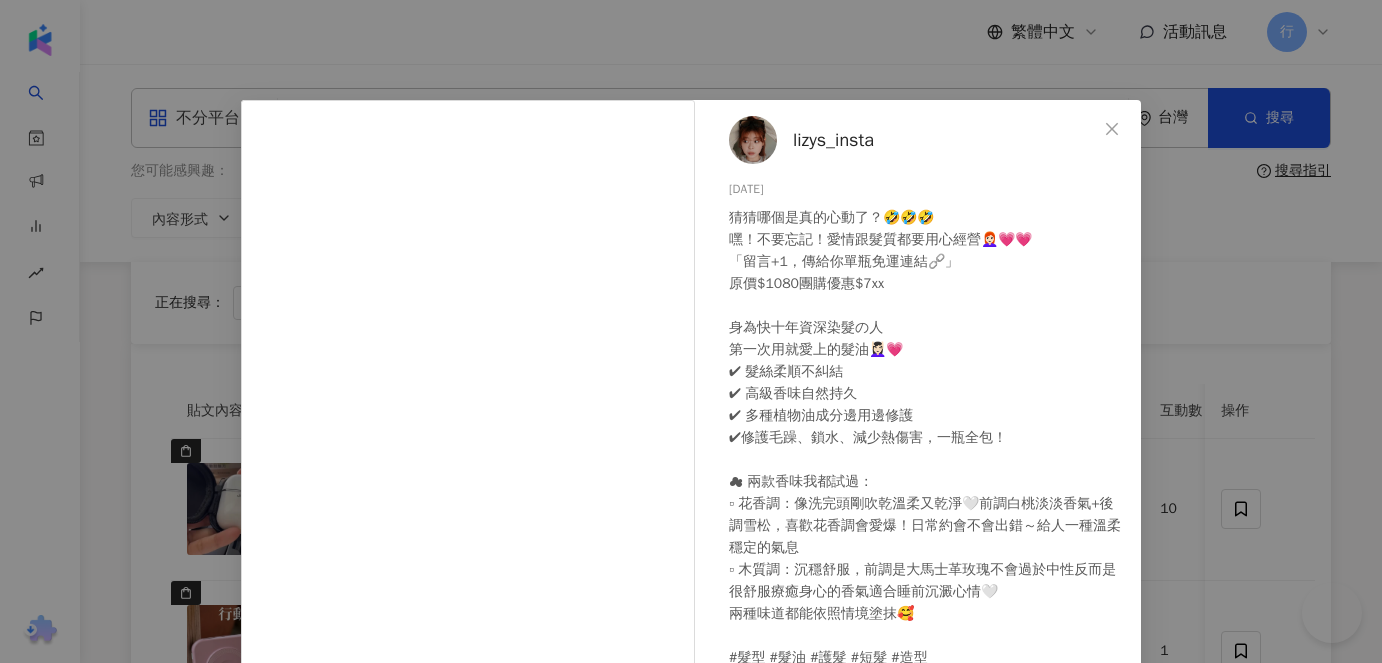 scroll, scrollTop: 3272, scrollLeft: 0, axis: vertical 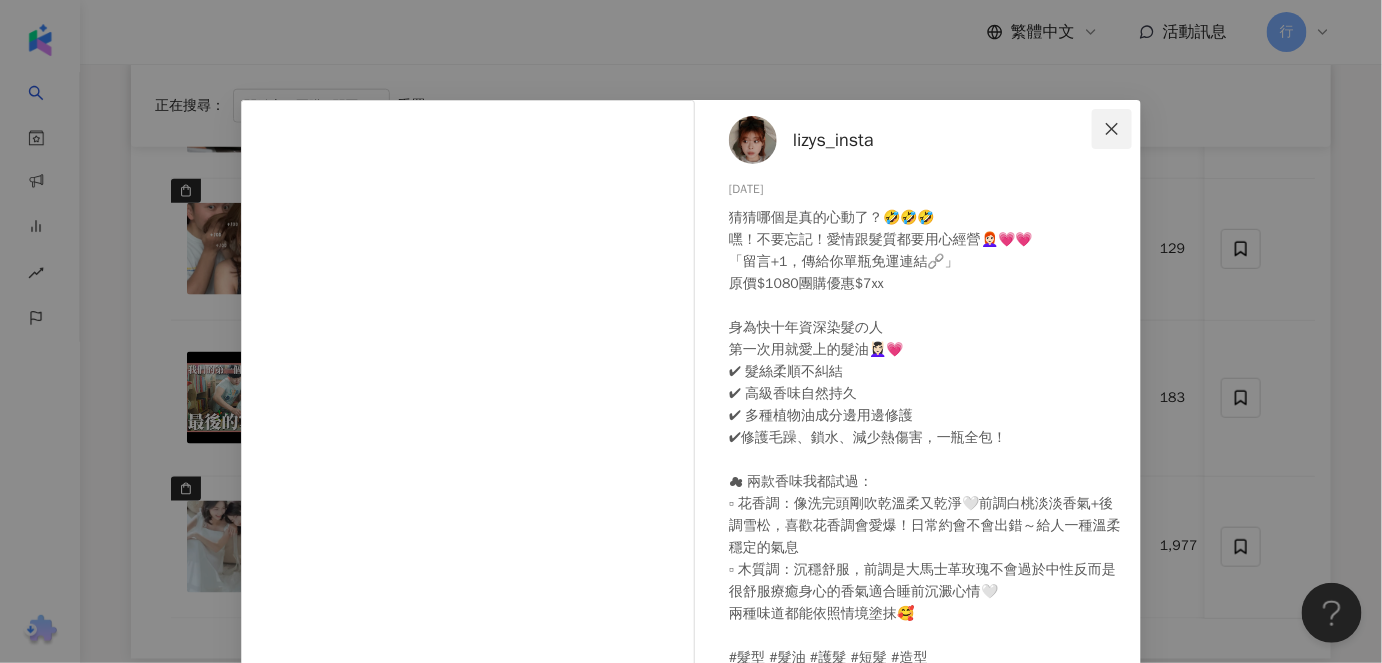 click 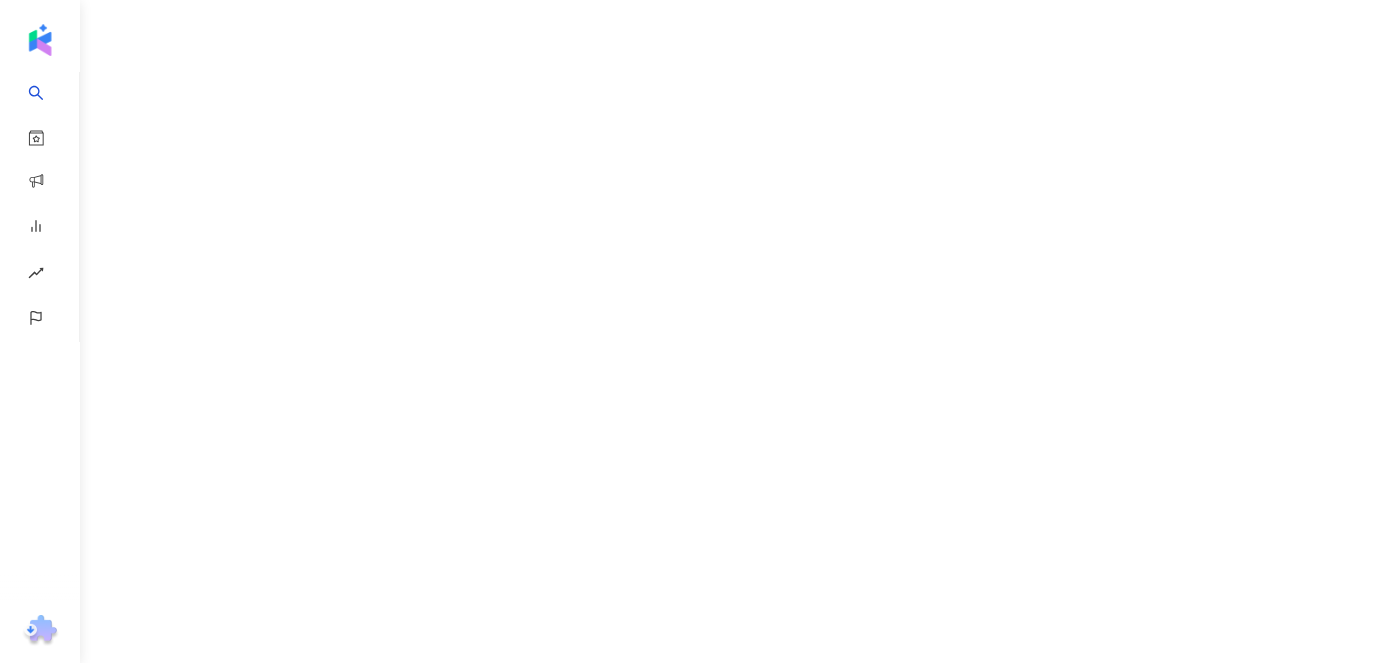 scroll, scrollTop: 0, scrollLeft: 0, axis: both 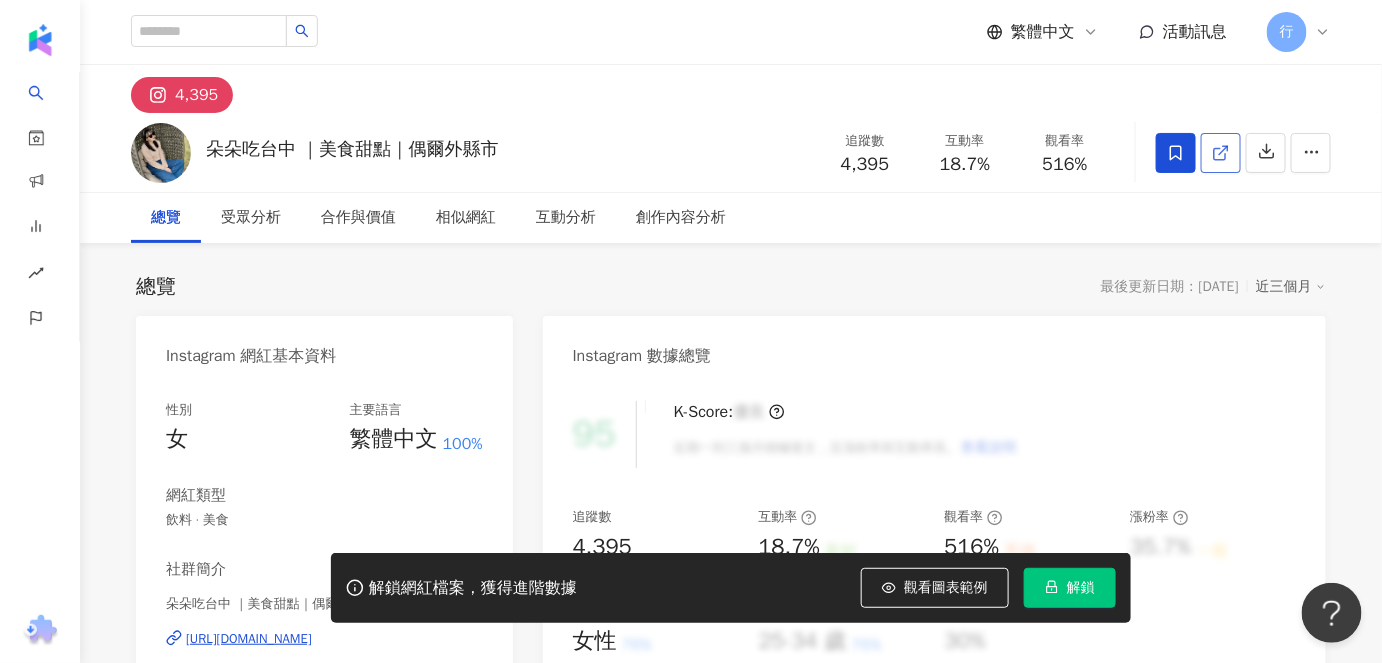 click 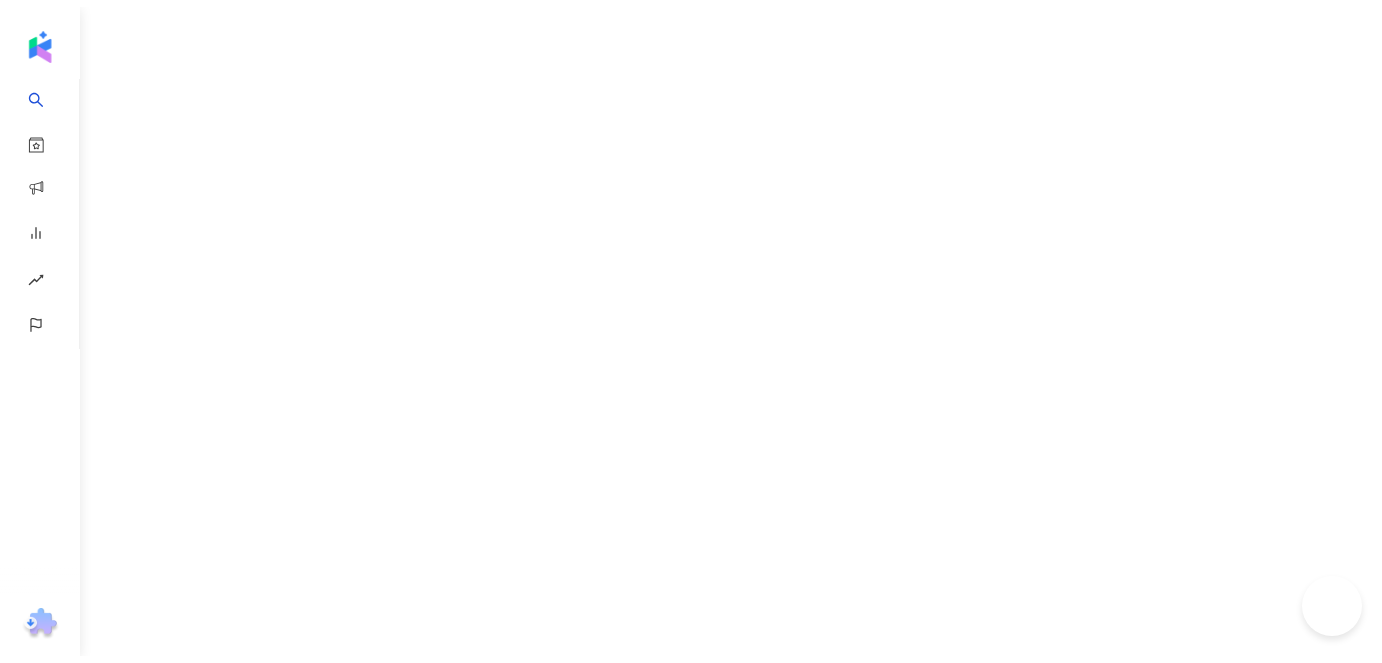 scroll, scrollTop: 0, scrollLeft: 0, axis: both 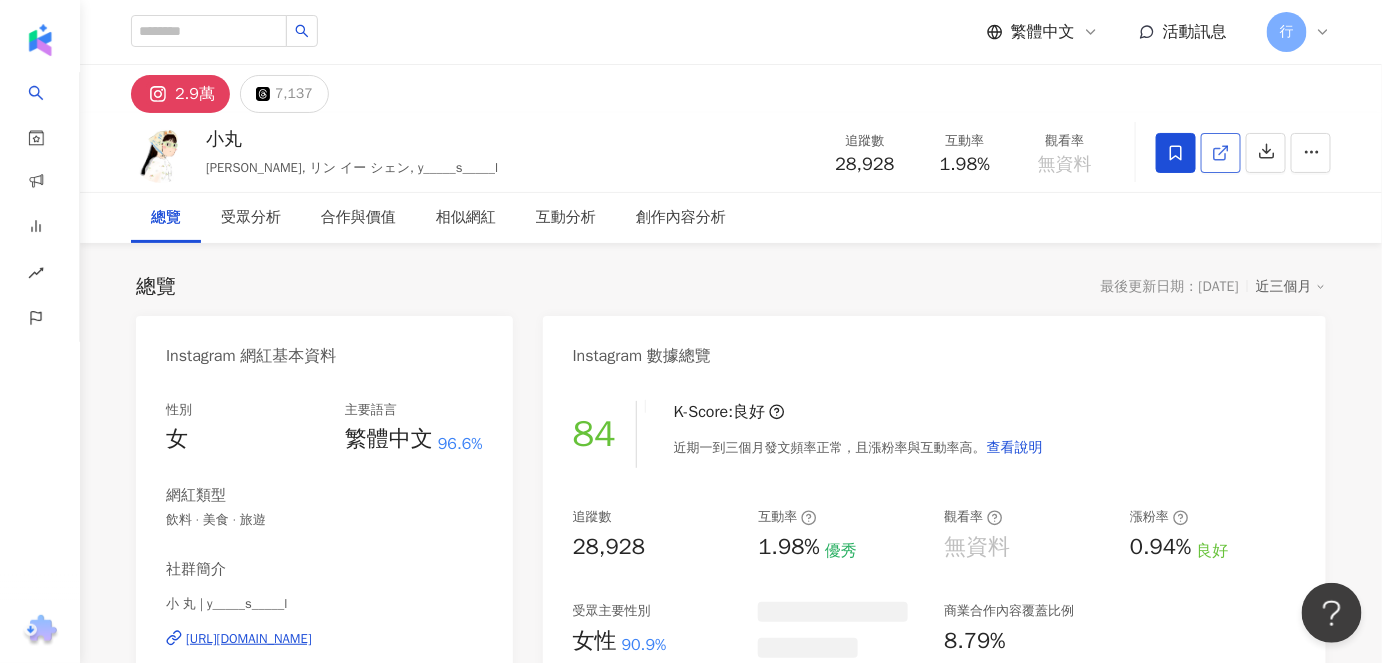 click 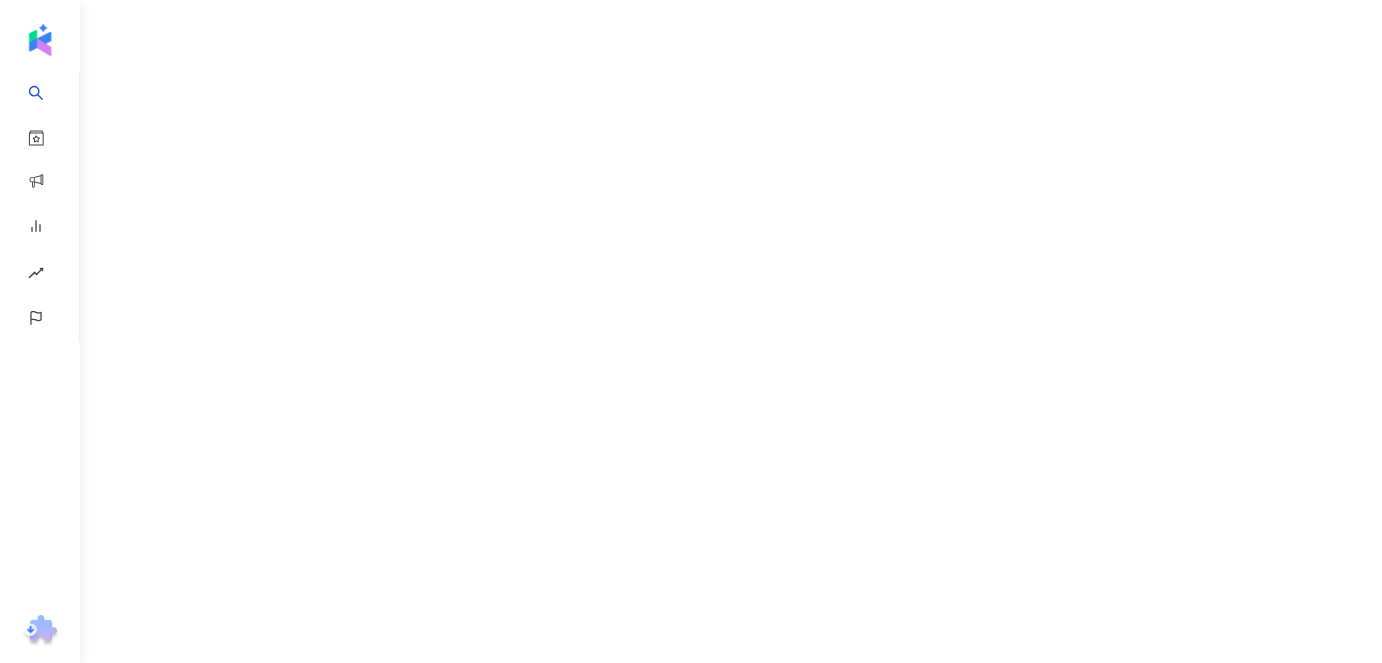 scroll, scrollTop: 0, scrollLeft: 0, axis: both 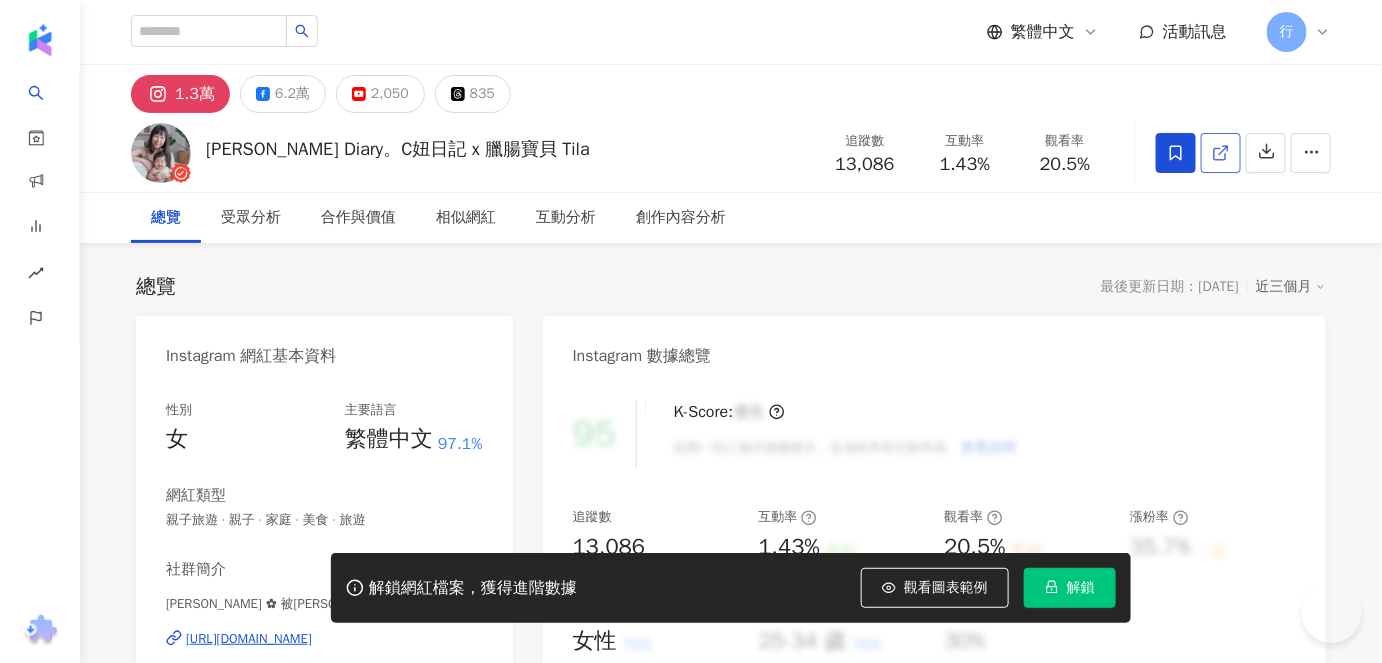 click 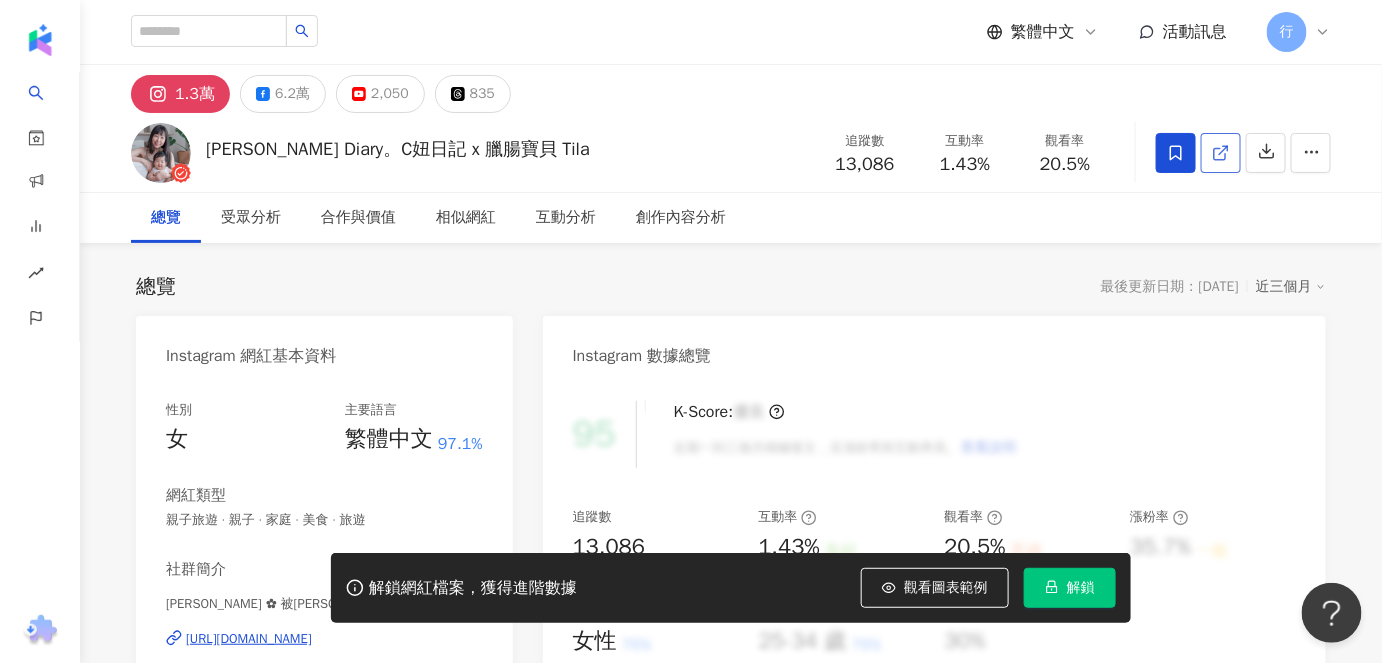 scroll, scrollTop: 0, scrollLeft: 0, axis: both 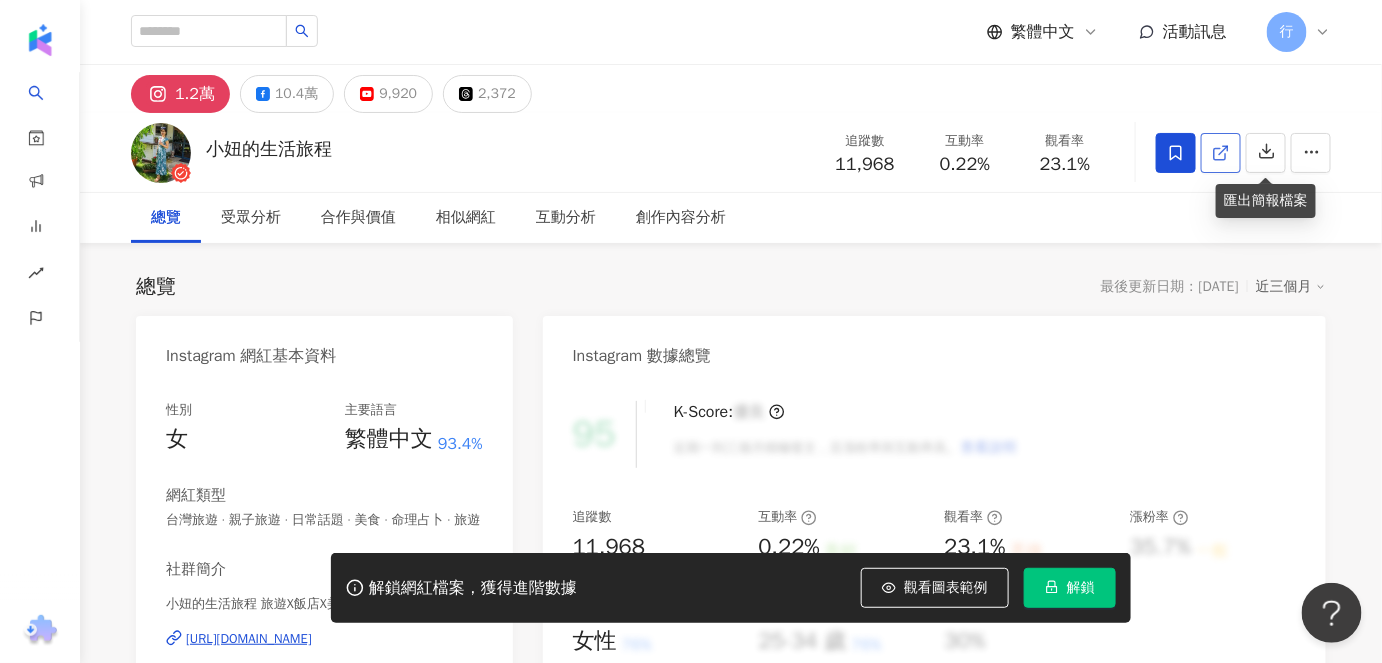 click 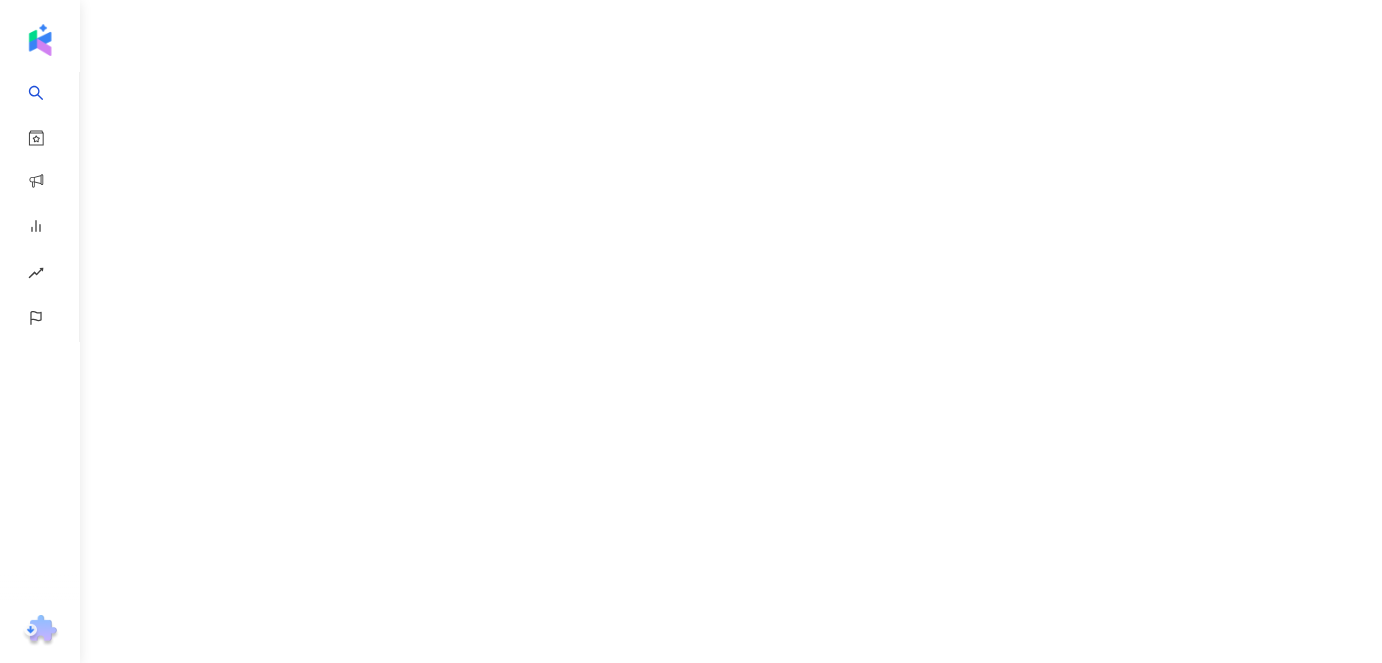 scroll, scrollTop: 0, scrollLeft: 0, axis: both 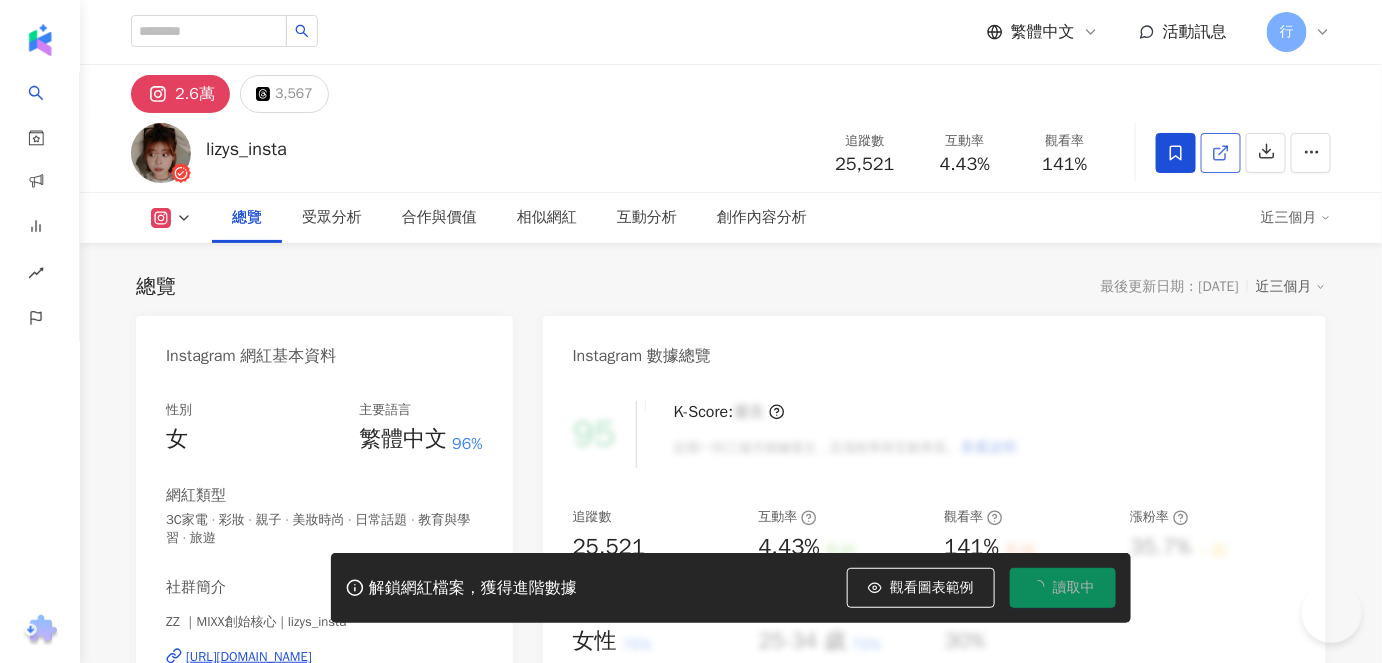 click at bounding box center [1221, 153] 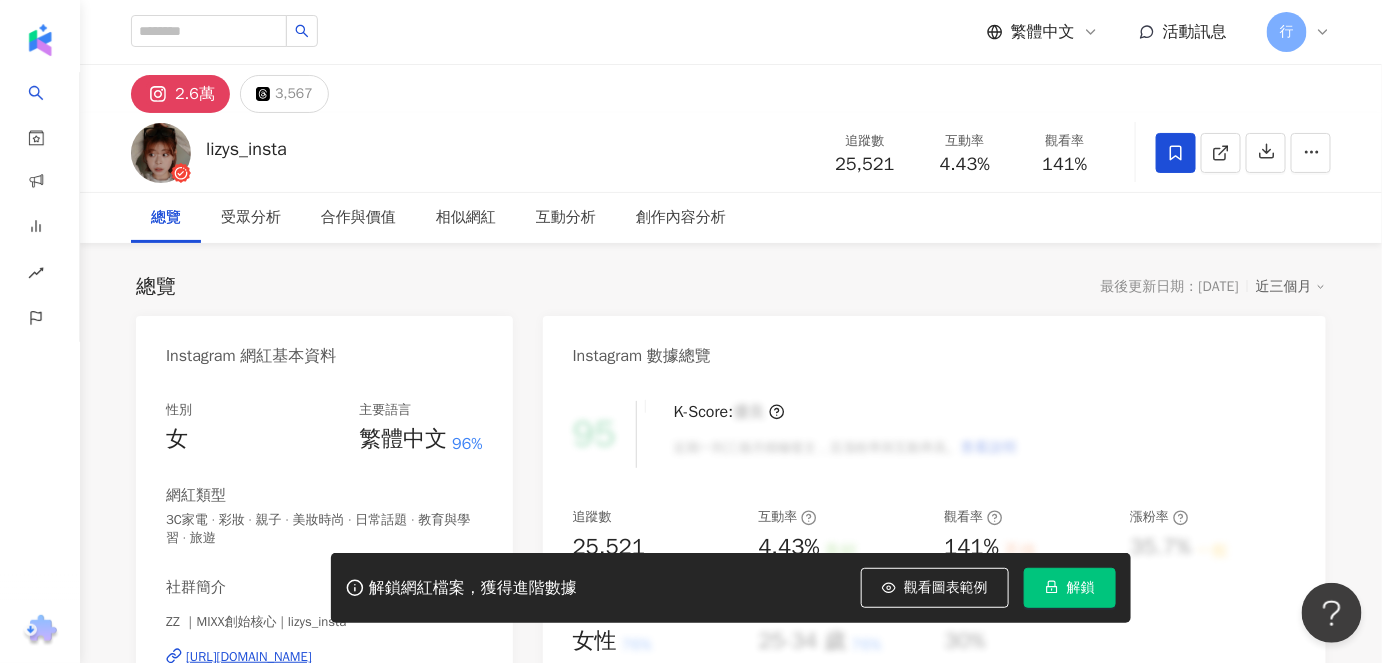 scroll, scrollTop: 0, scrollLeft: 0, axis: both 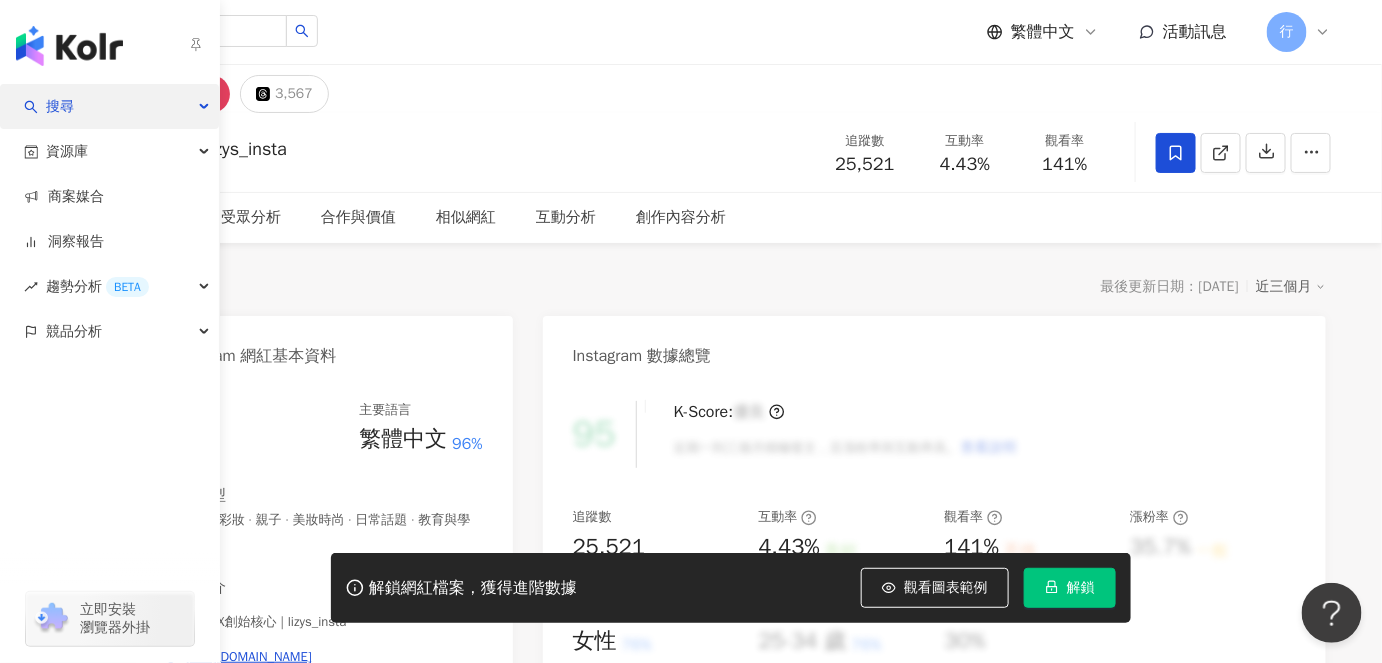 click on "搜尋" at bounding box center (60, 106) 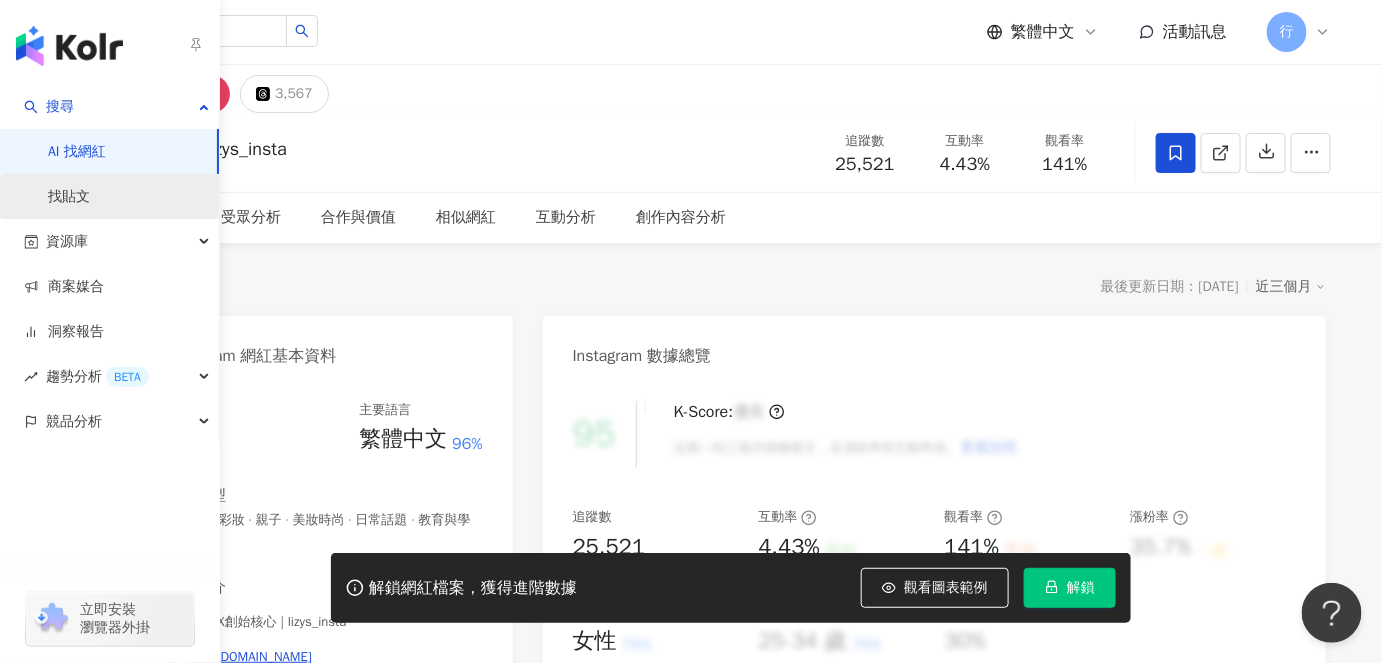 click on "找貼文" at bounding box center [69, 197] 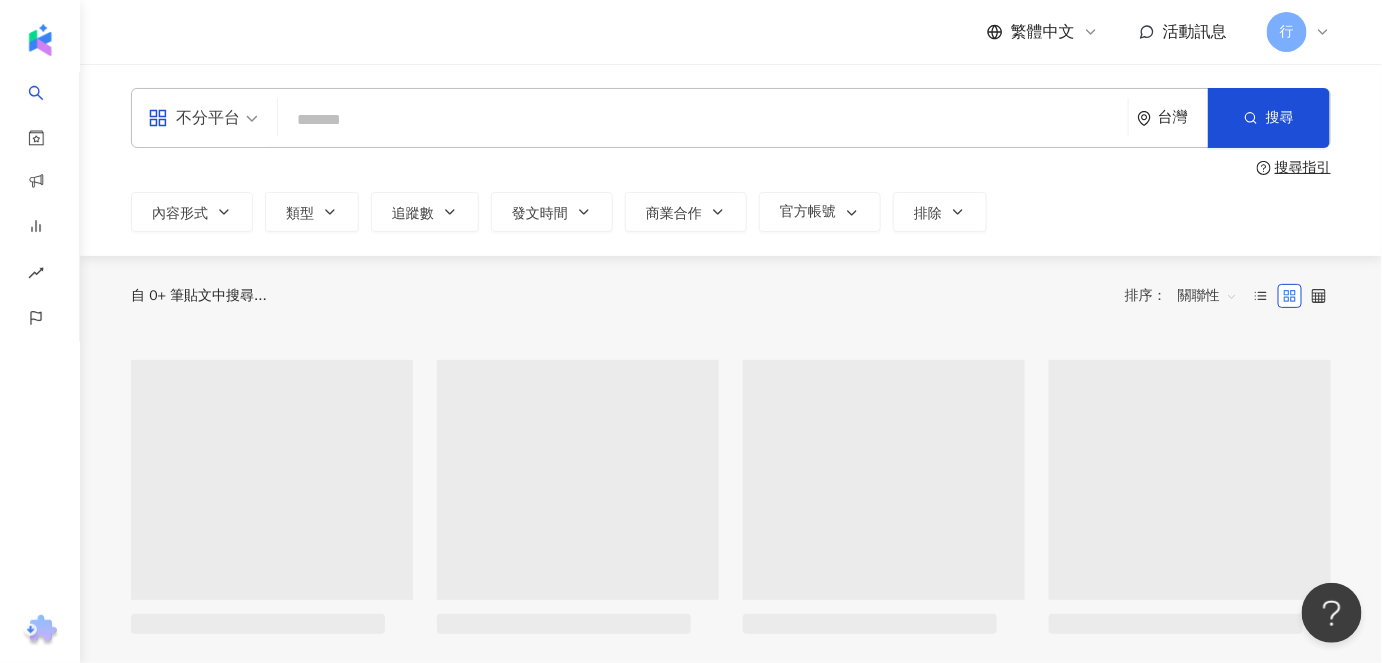 click at bounding box center (703, 119) 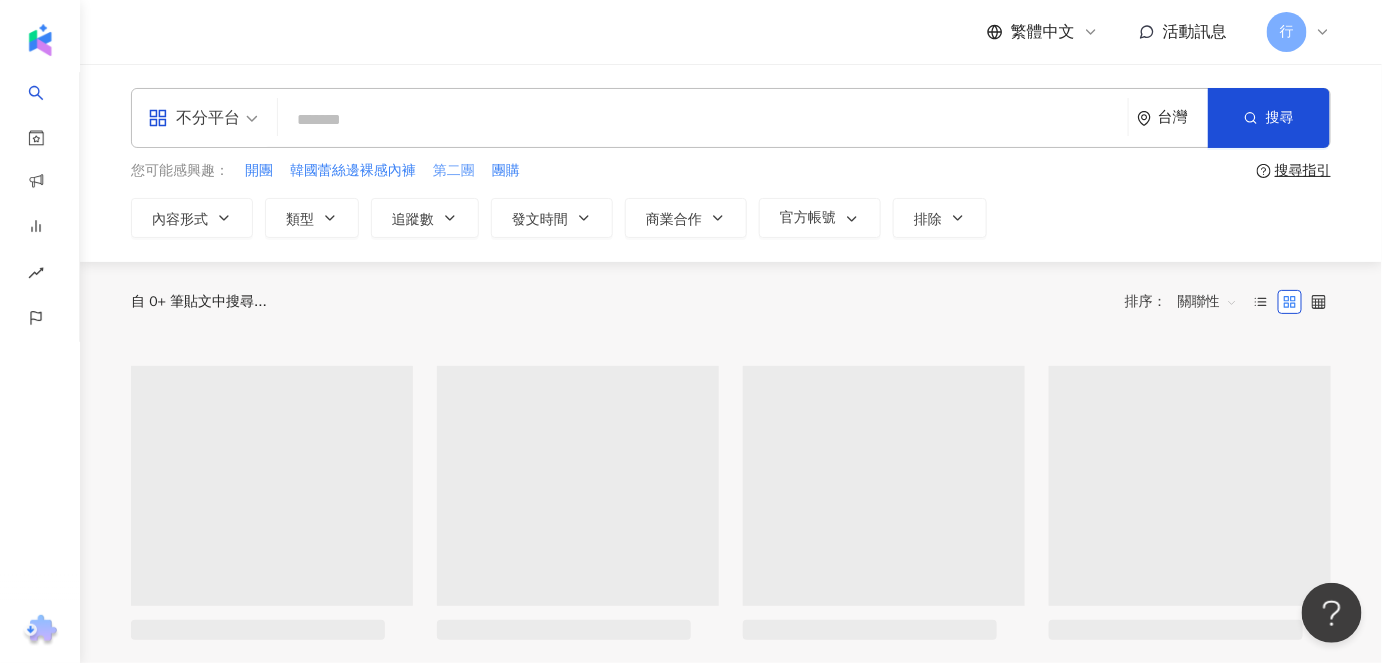 click on "第二團" at bounding box center [454, 171] 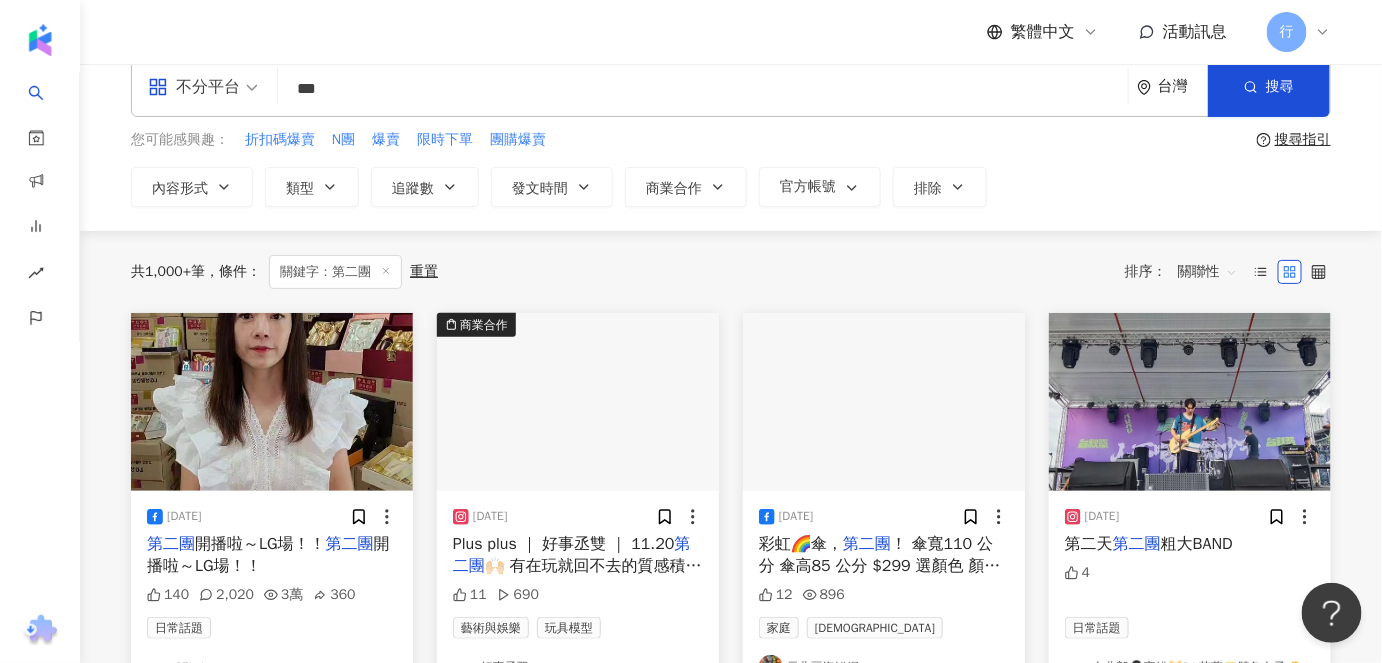 scroll, scrollTop: 0, scrollLeft: 0, axis: both 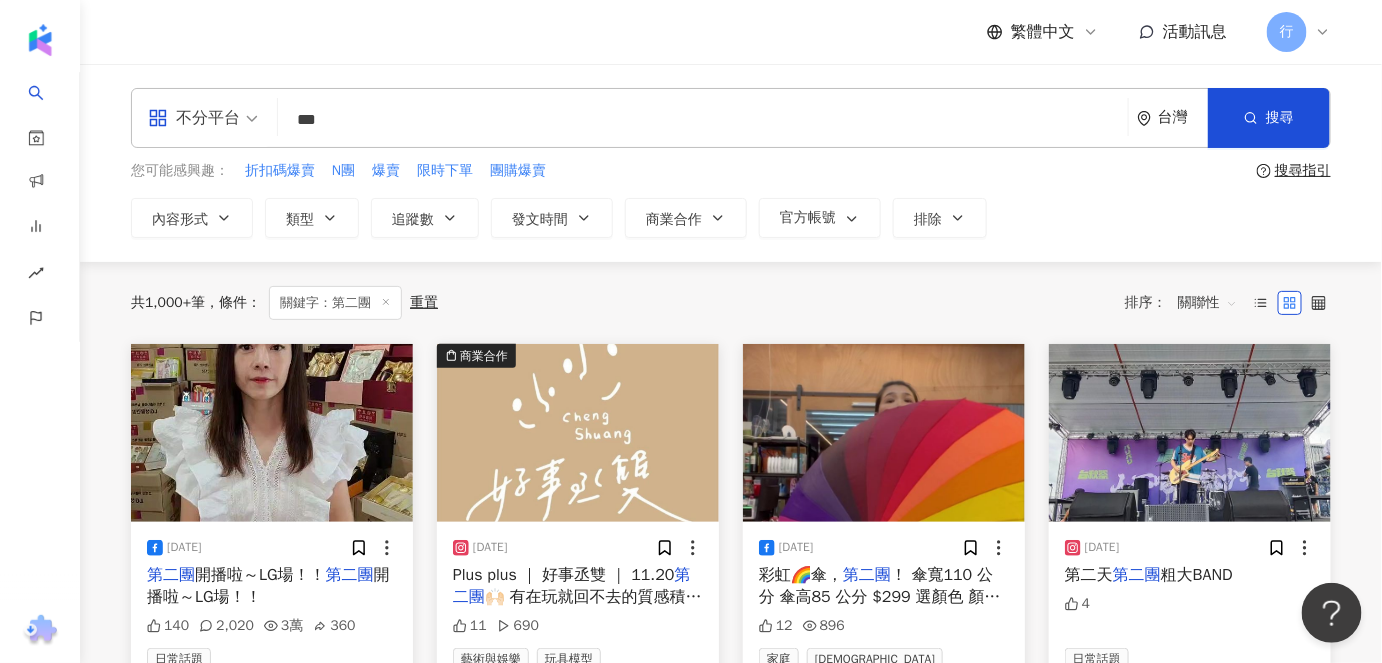 click on "***" at bounding box center [703, 119] 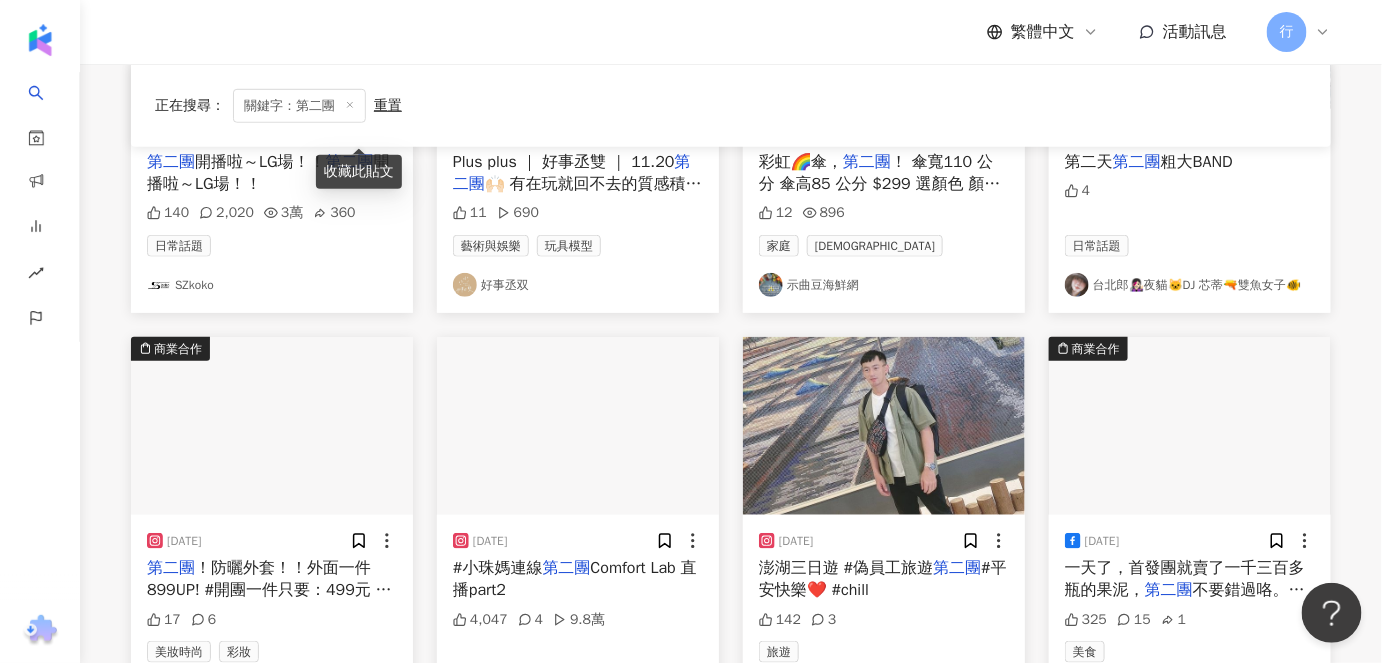 scroll, scrollTop: 454, scrollLeft: 0, axis: vertical 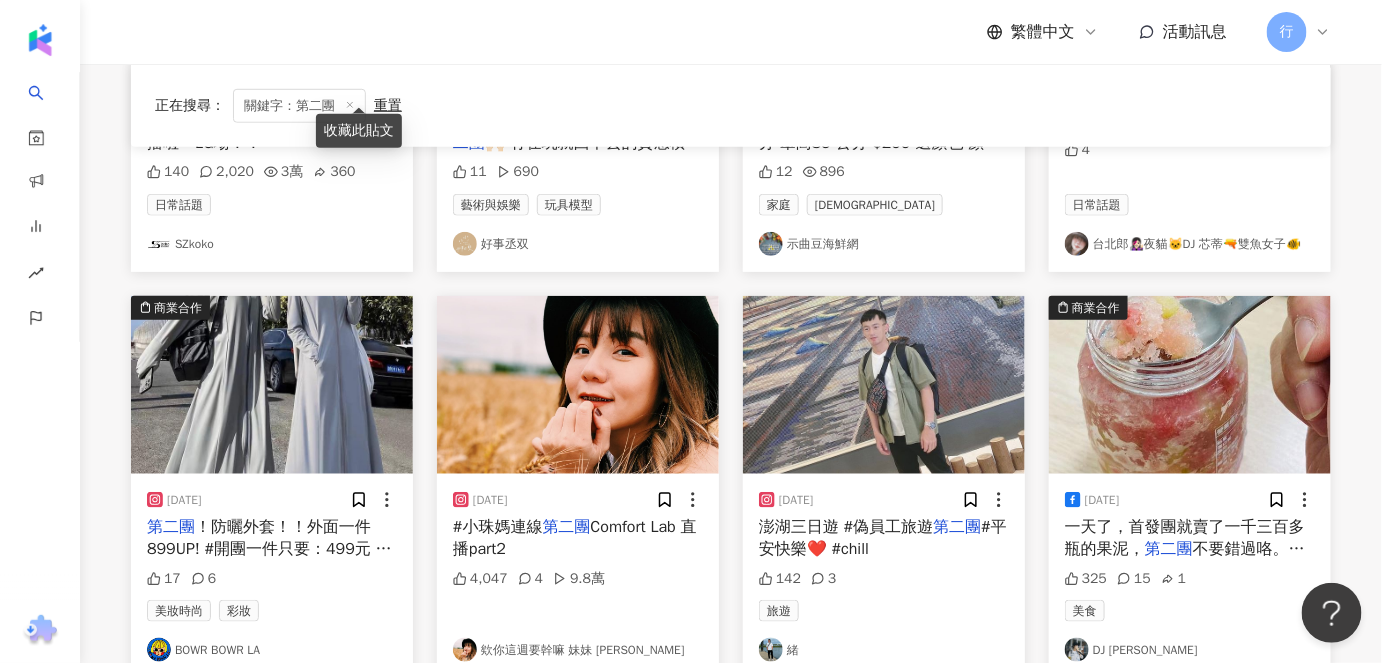 click on "#小珠媽連線 第二團
Comfort Lab 直播part2" at bounding box center [578, 538] 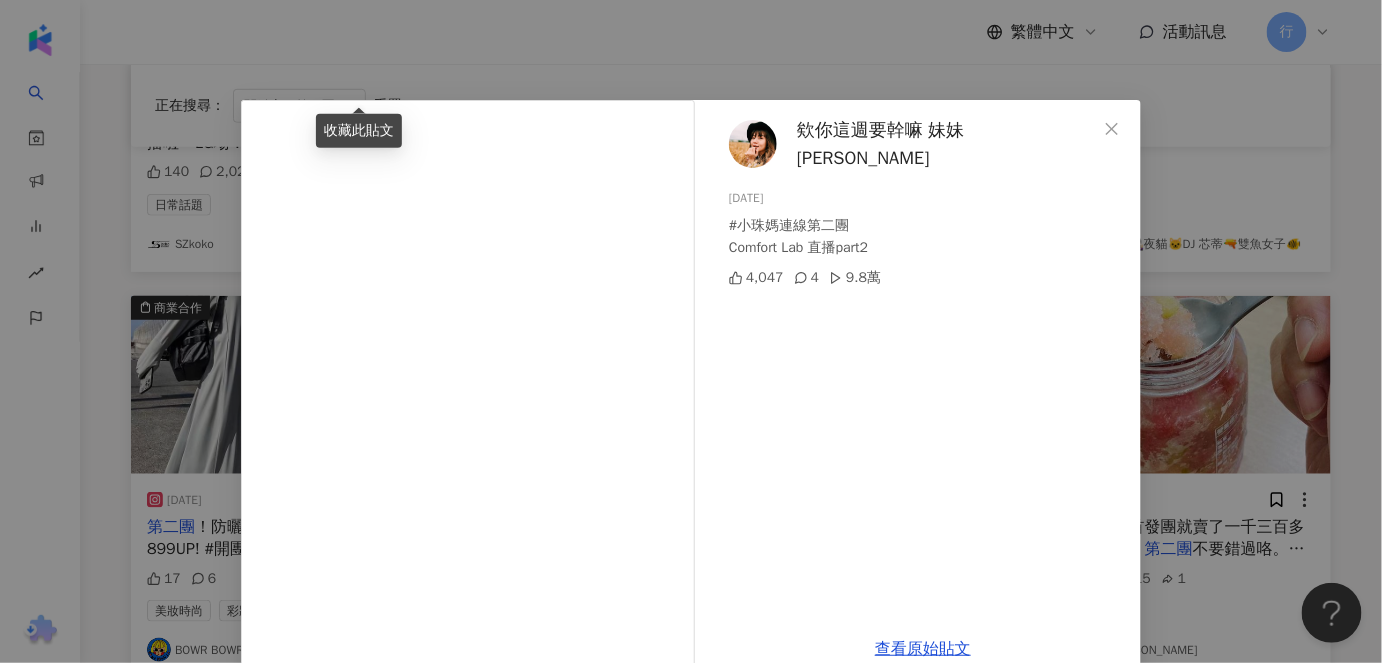 click on "欸你這週要幹嘛 妹妹 Shine" at bounding box center (947, 144) 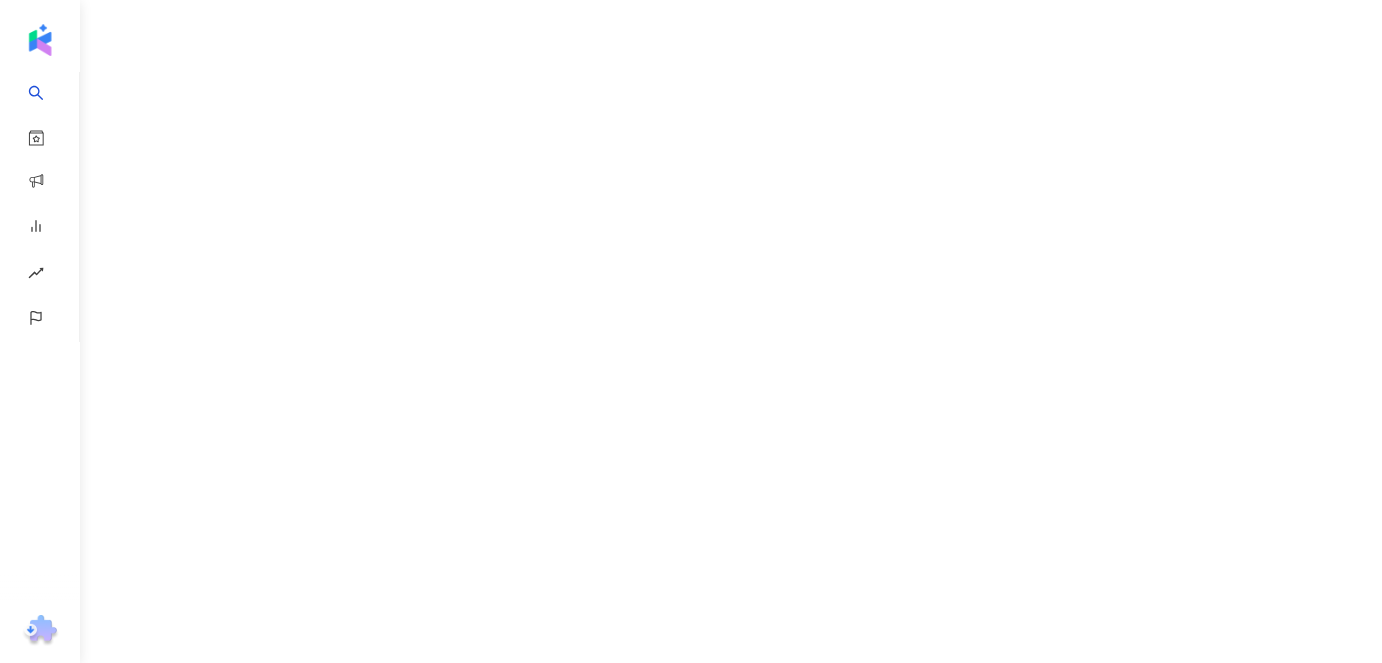 scroll, scrollTop: 0, scrollLeft: 0, axis: both 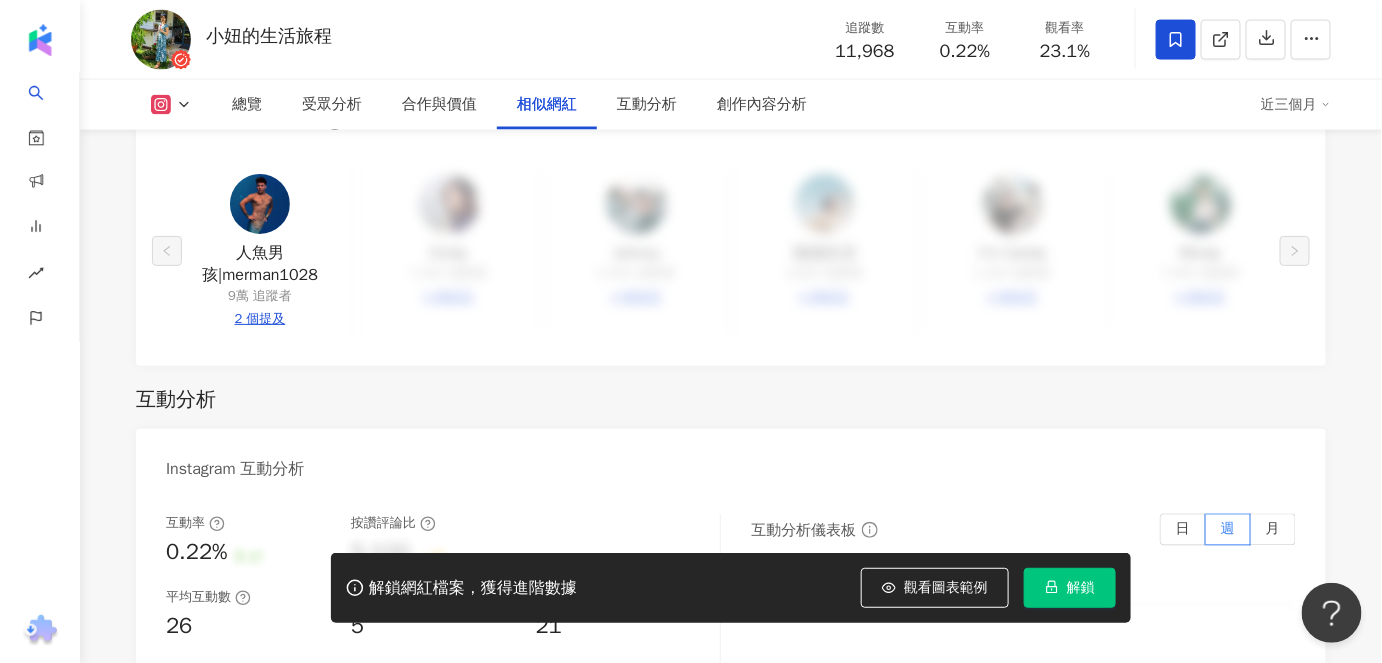 click at bounding box center [260, 204] 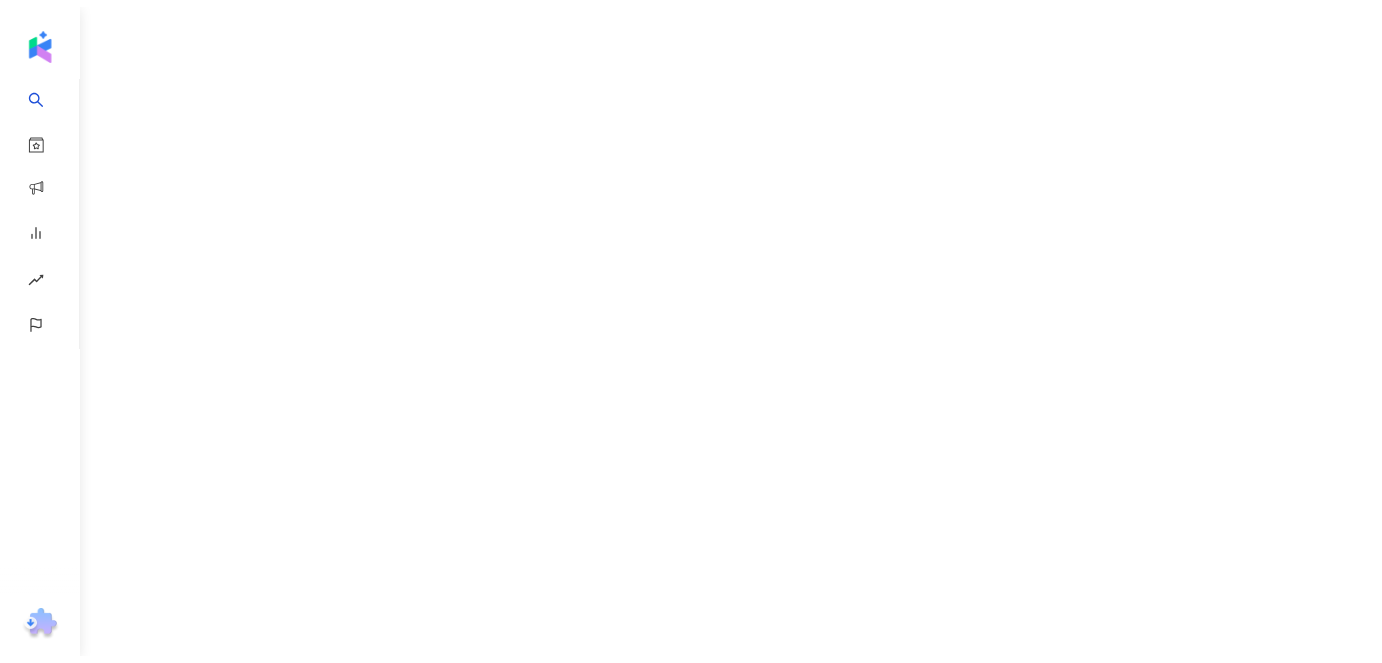 scroll, scrollTop: 0, scrollLeft: 0, axis: both 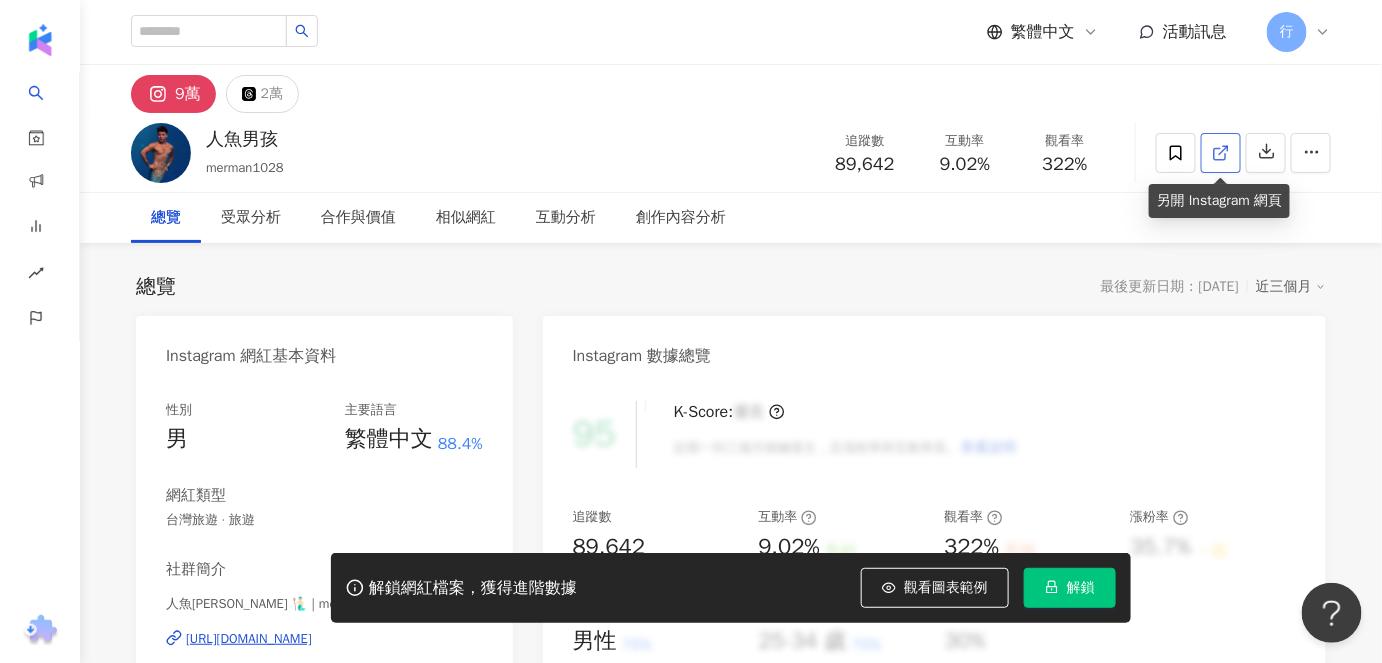 click 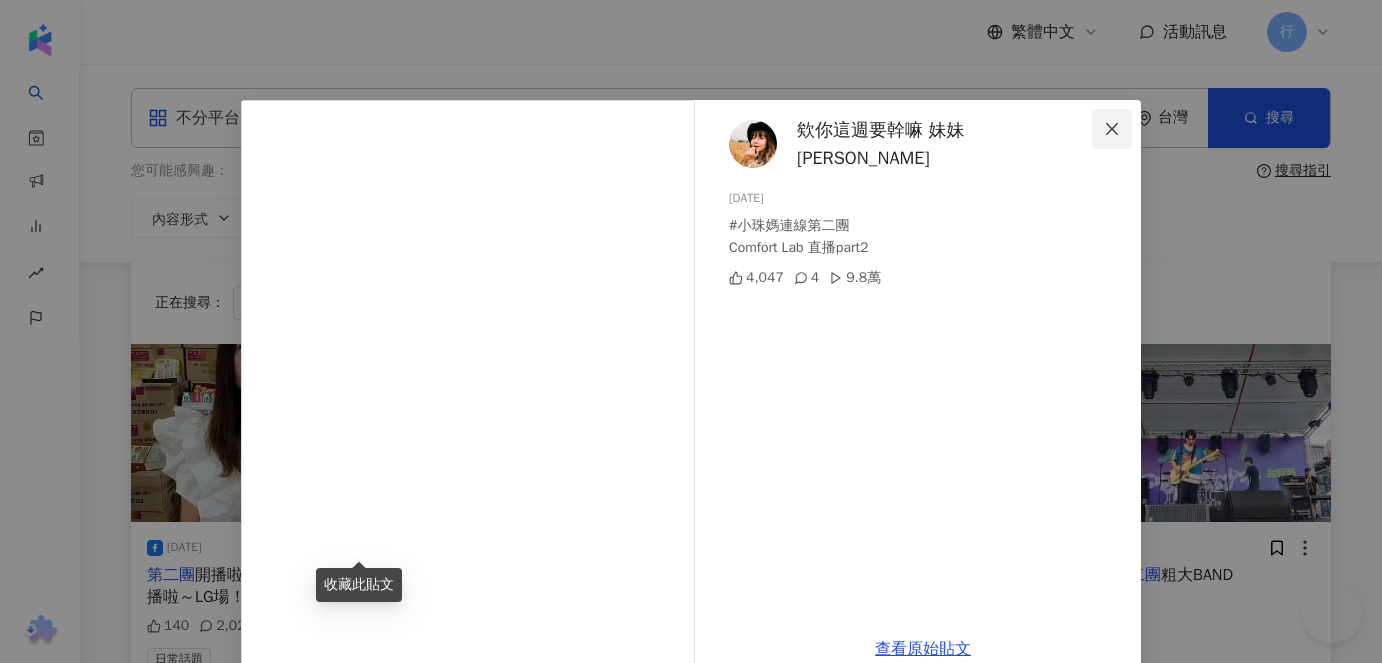scroll, scrollTop: 454, scrollLeft: 0, axis: vertical 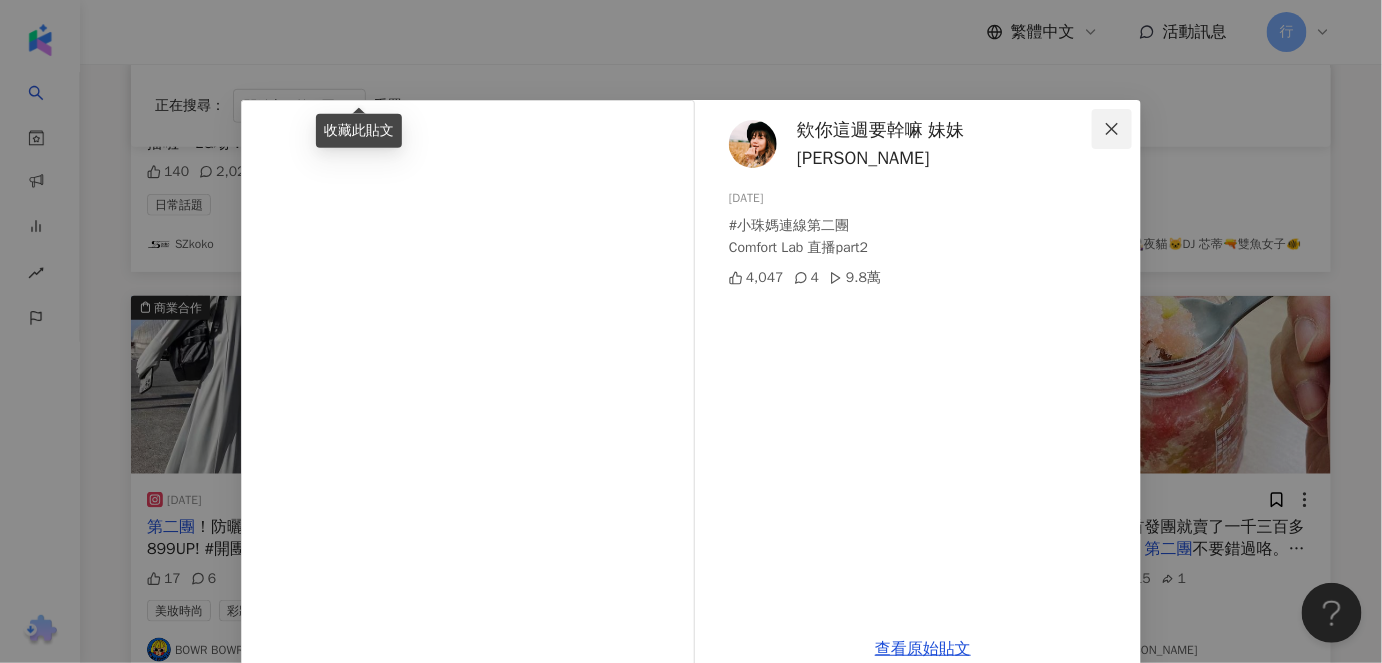 click 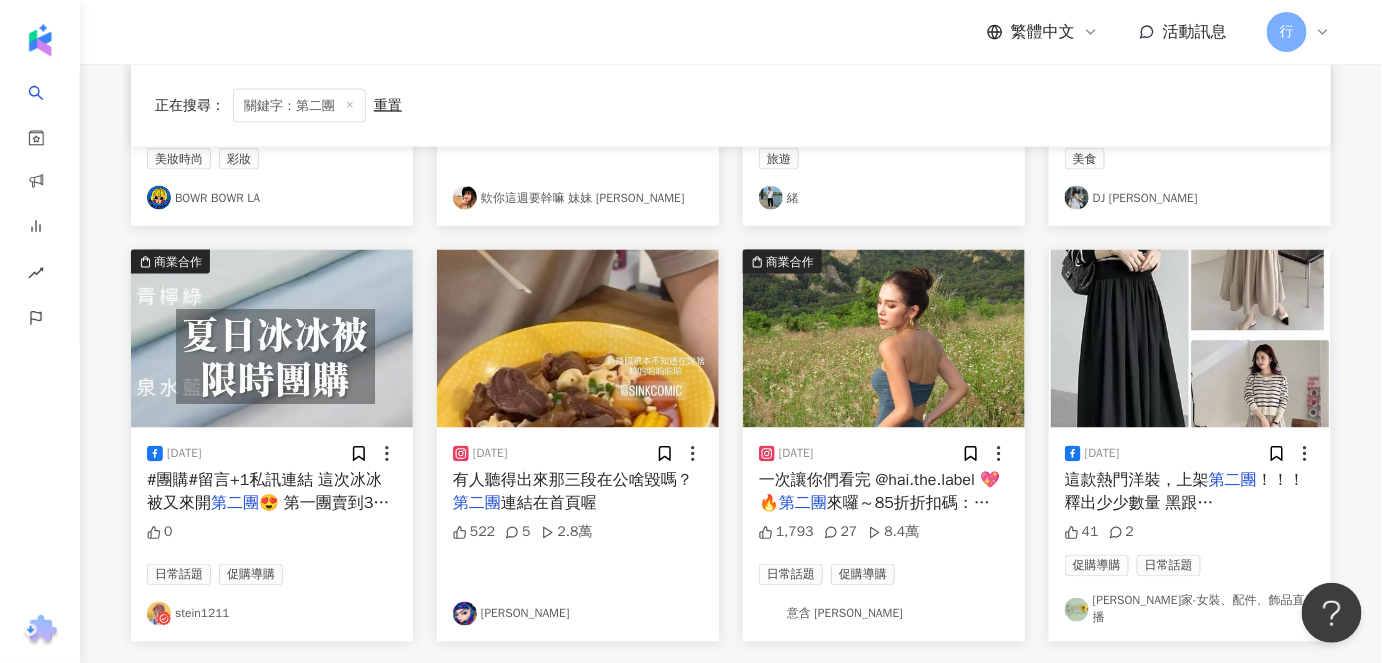 scroll, scrollTop: 909, scrollLeft: 0, axis: vertical 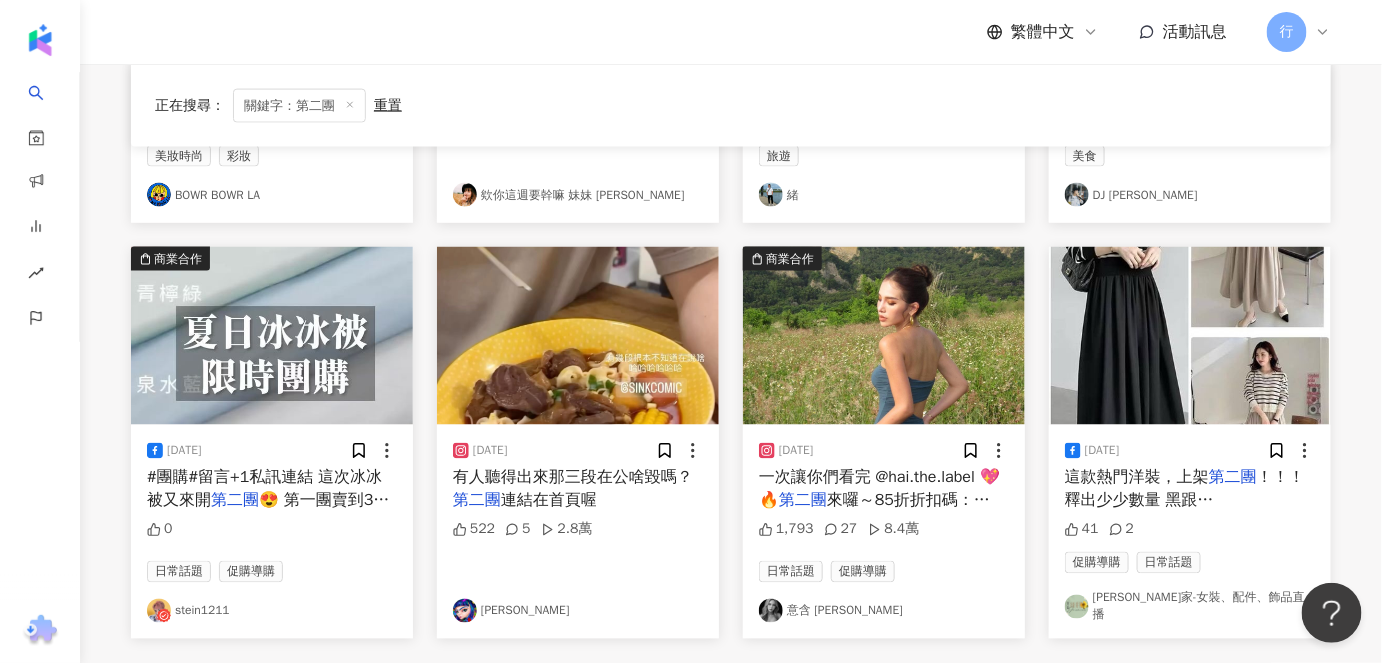 click on "一次讓你們看完 @hai.the.label 💖🔥" at bounding box center [879, 489] 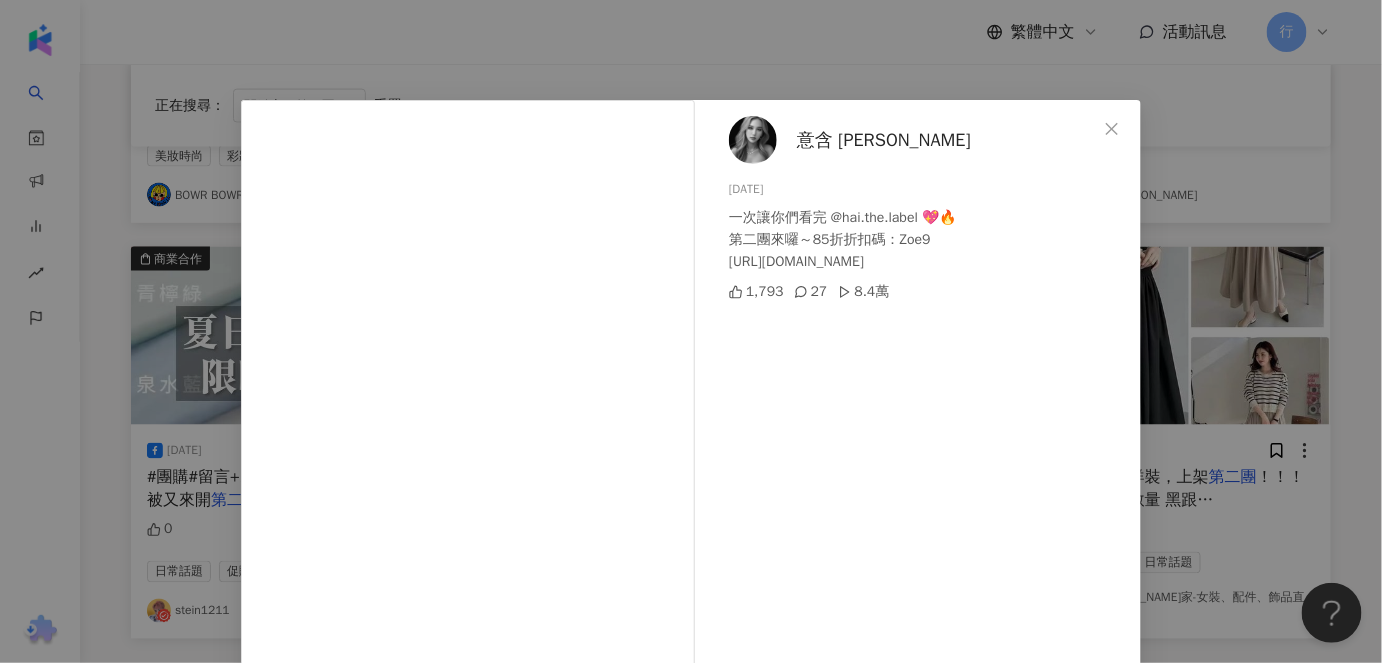click on "意含 [PERSON_NAME]" at bounding box center [884, 140] 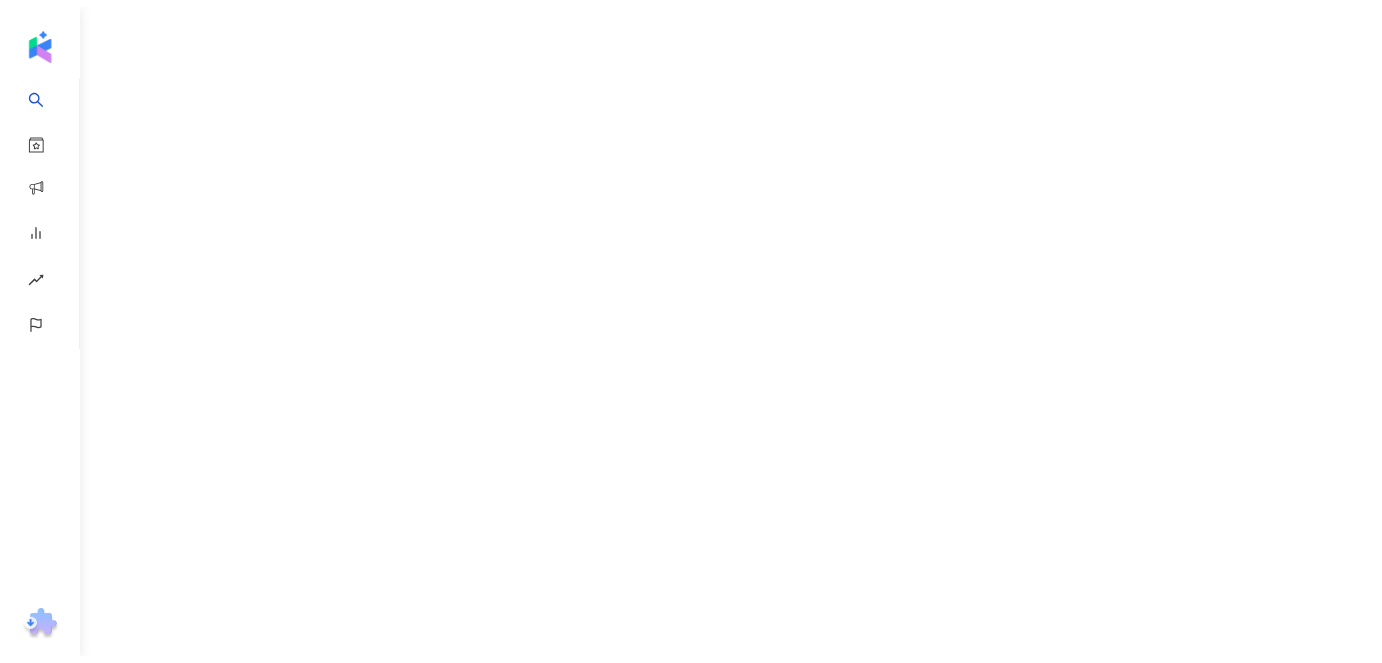 scroll, scrollTop: 0, scrollLeft: 0, axis: both 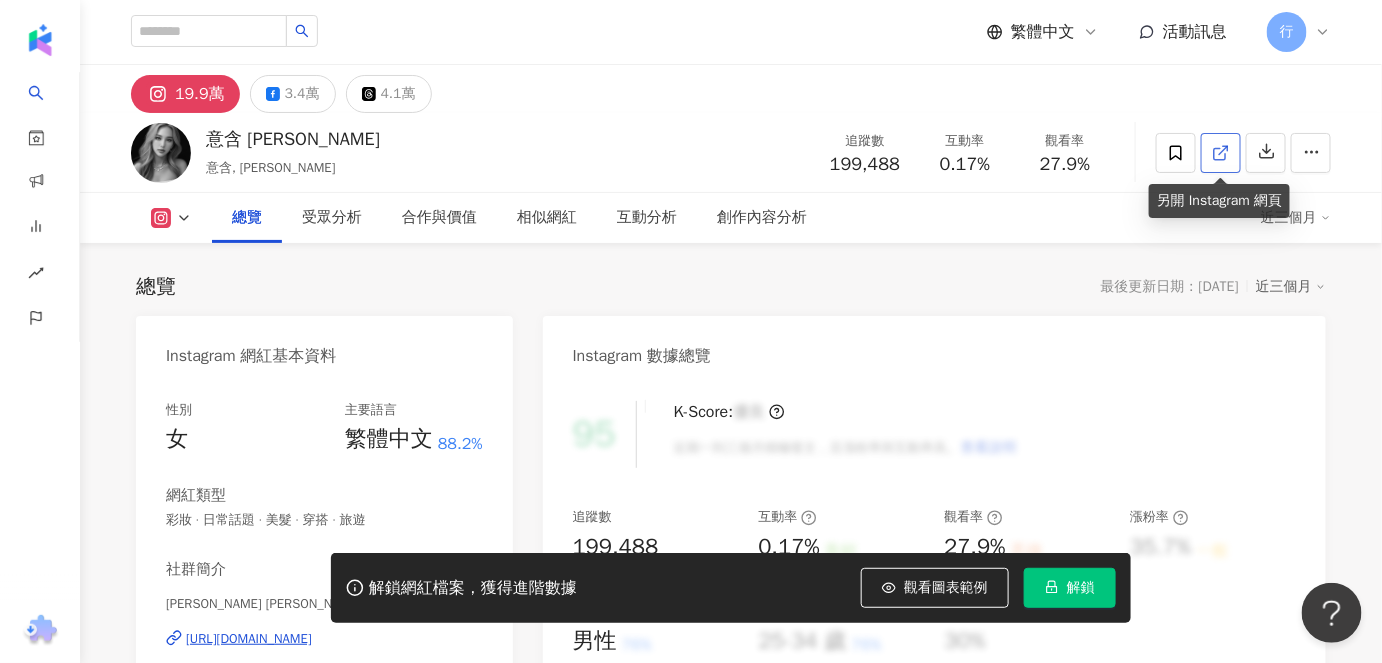 click at bounding box center [1221, 153] 